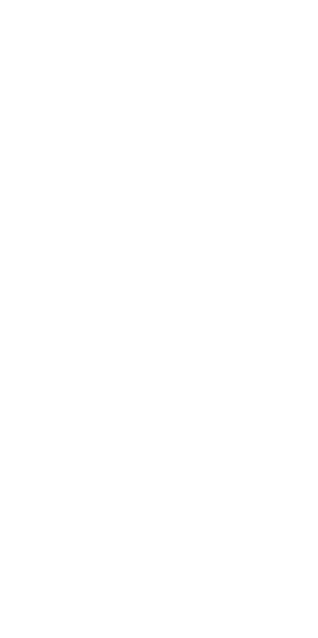 scroll, scrollTop: 0, scrollLeft: 0, axis: both 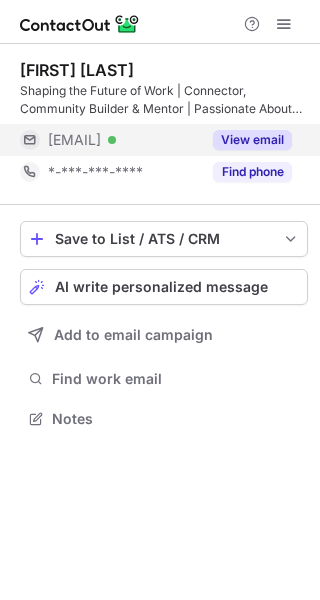 click on "View email" at bounding box center [246, 140] 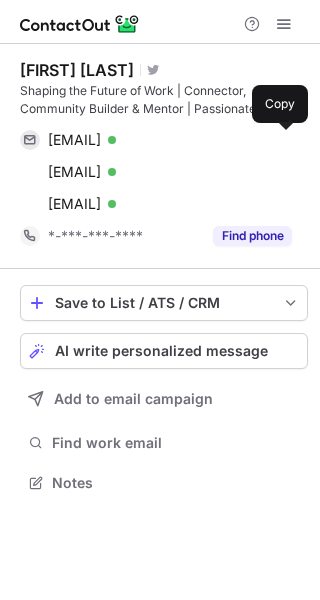 scroll, scrollTop: 10, scrollLeft: 10, axis: both 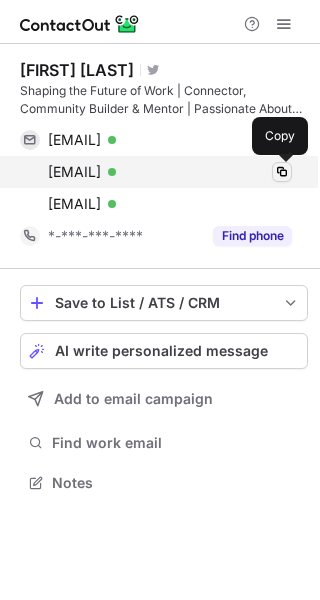 click at bounding box center [282, 172] 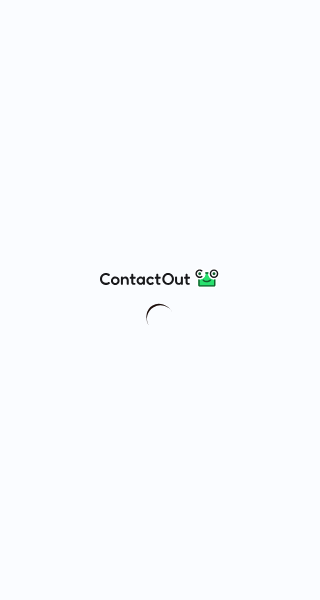 scroll, scrollTop: 0, scrollLeft: 0, axis: both 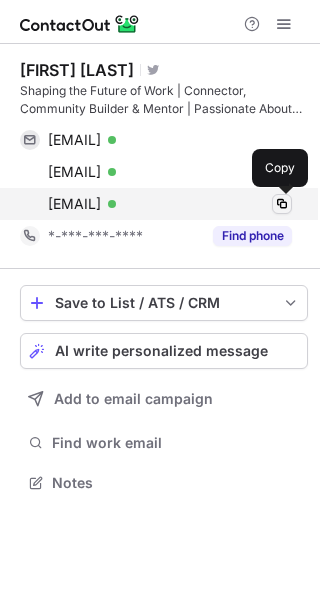 drag, startPoint x: 0, startPoint y: 0, endPoint x: 289, endPoint y: 202, distance: 352.5975 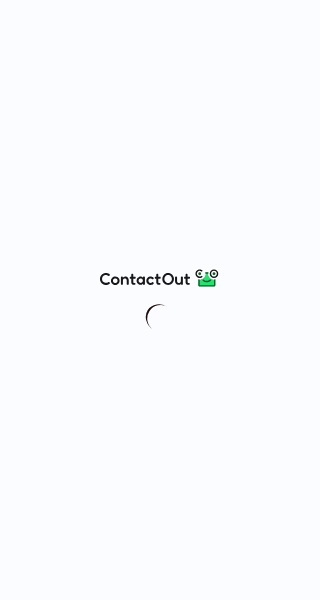 scroll, scrollTop: 0, scrollLeft: 0, axis: both 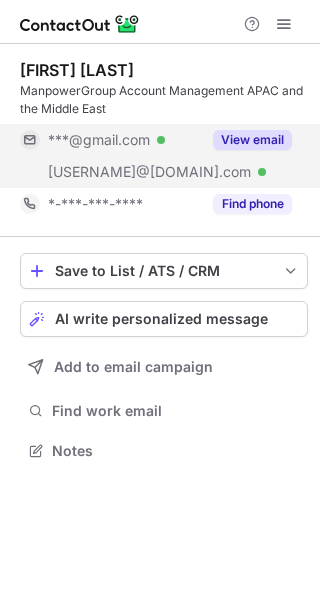 click on "View email" at bounding box center [252, 140] 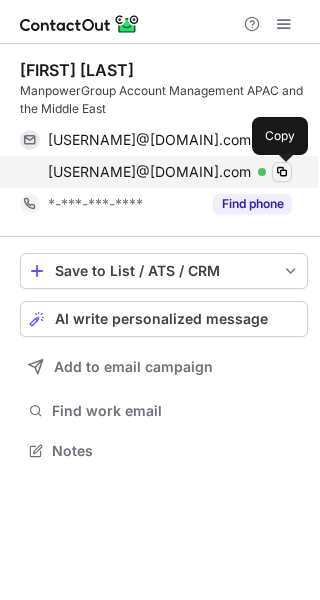 click at bounding box center [282, 172] 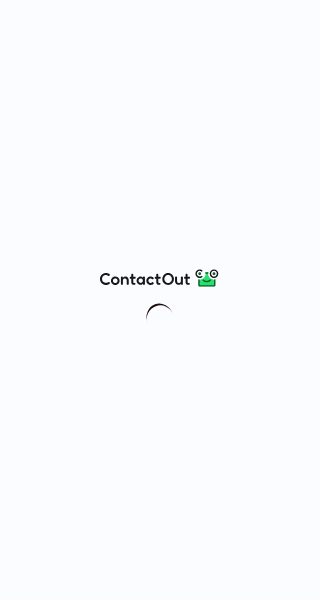 scroll, scrollTop: 0, scrollLeft: 0, axis: both 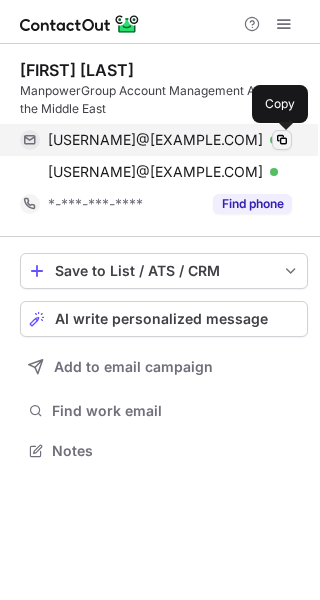 click at bounding box center (282, 140) 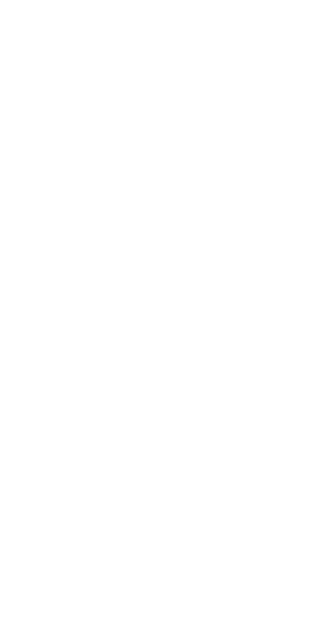 scroll, scrollTop: 0, scrollLeft: 0, axis: both 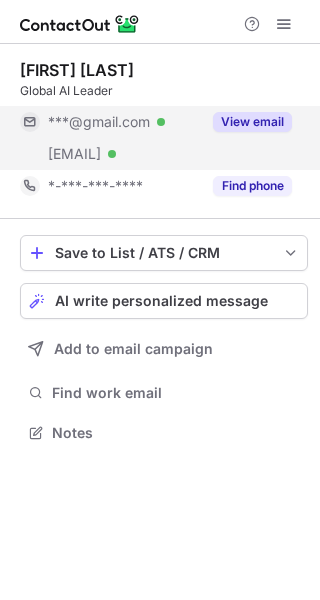 click on "View email" at bounding box center [252, 122] 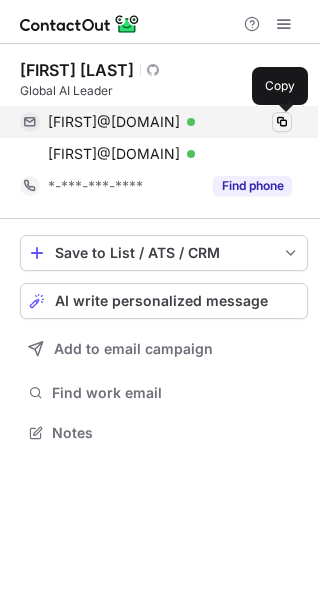 click at bounding box center [282, 122] 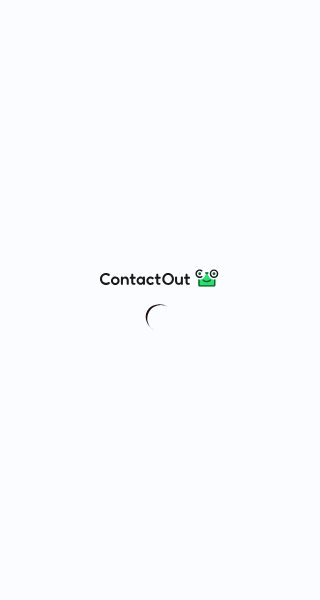 scroll, scrollTop: 0, scrollLeft: 0, axis: both 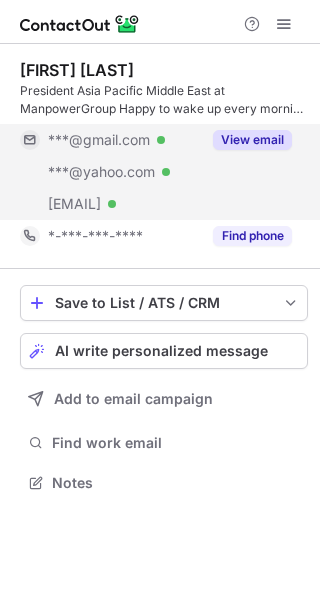 click on "View email" at bounding box center (252, 140) 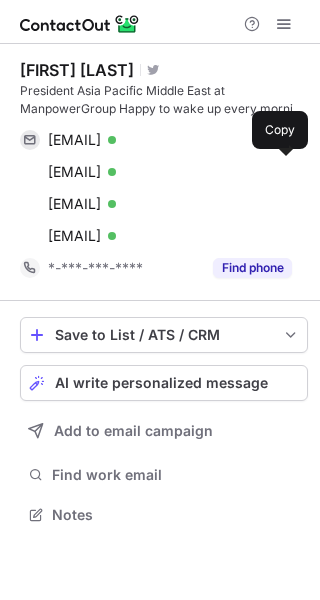 scroll, scrollTop: 10, scrollLeft: 10, axis: both 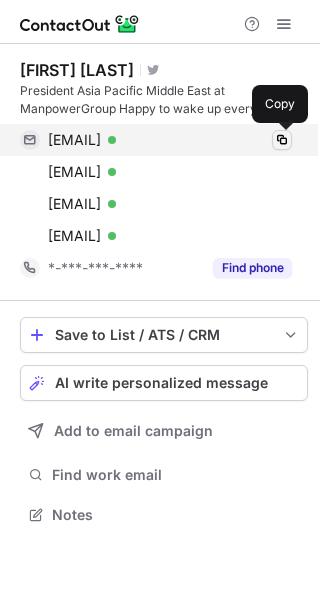 click at bounding box center (282, 140) 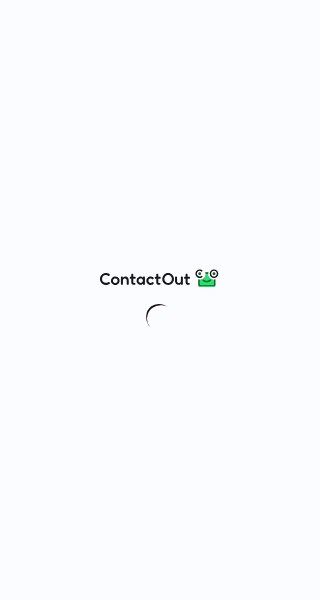 scroll, scrollTop: 0, scrollLeft: 0, axis: both 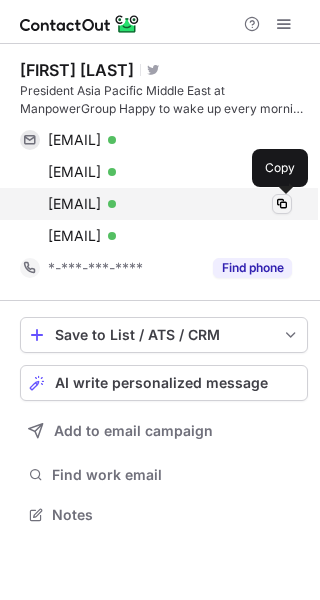 click at bounding box center (282, 204) 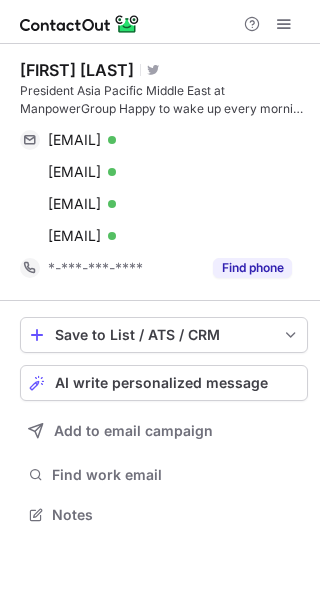 scroll, scrollTop: 0, scrollLeft: 0, axis: both 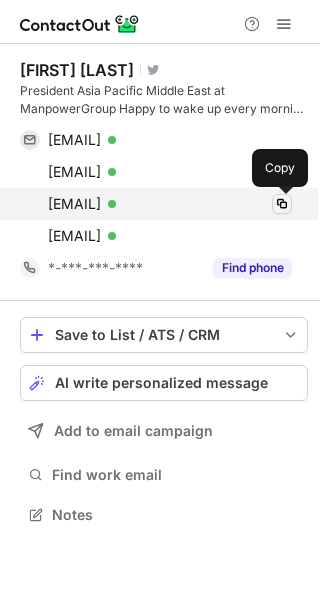click at bounding box center [282, 204] 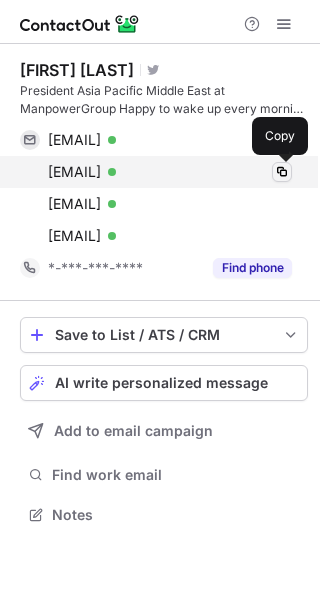 click at bounding box center (282, 172) 